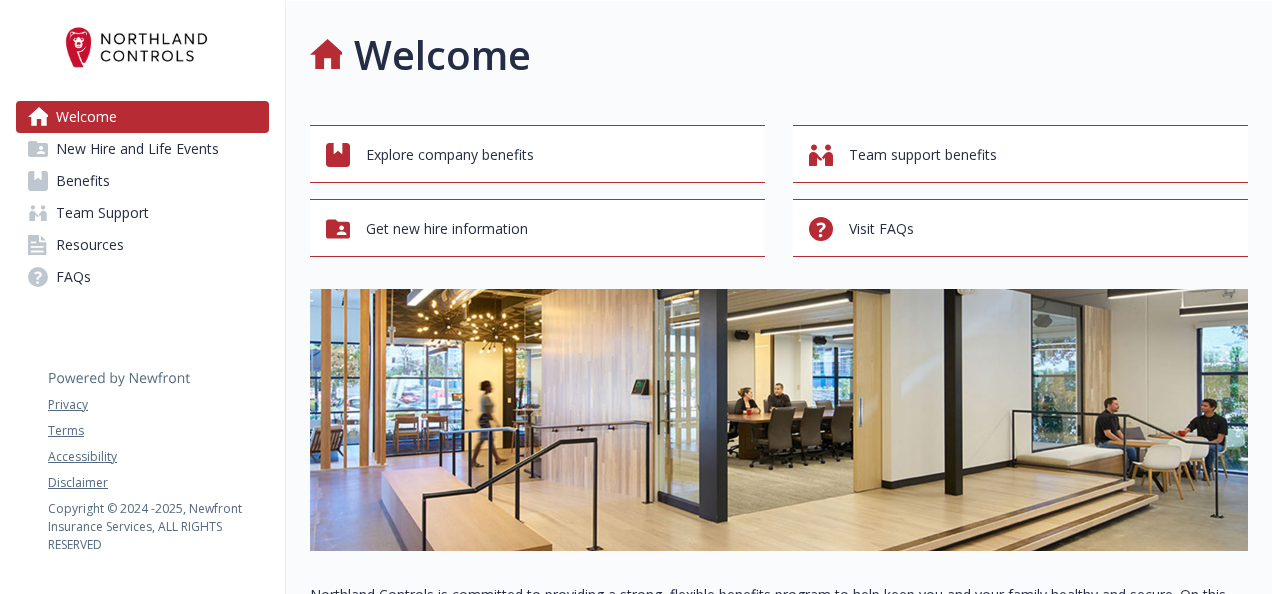 scroll, scrollTop: 0, scrollLeft: 0, axis: both 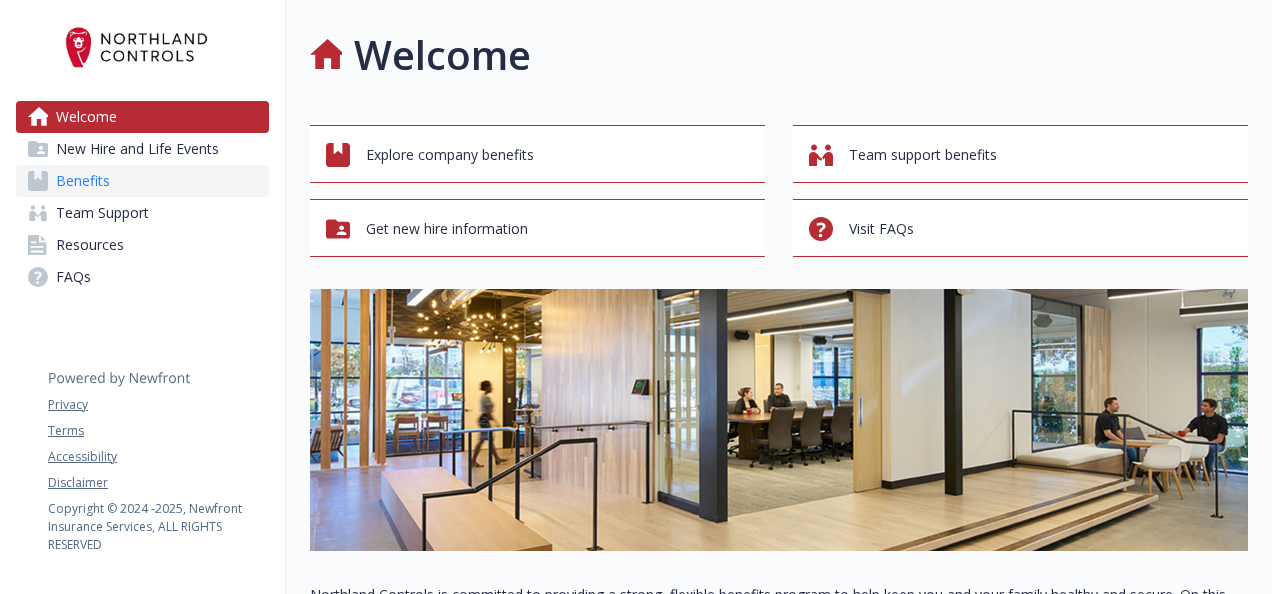 click on "Benefits" at bounding box center [83, 181] 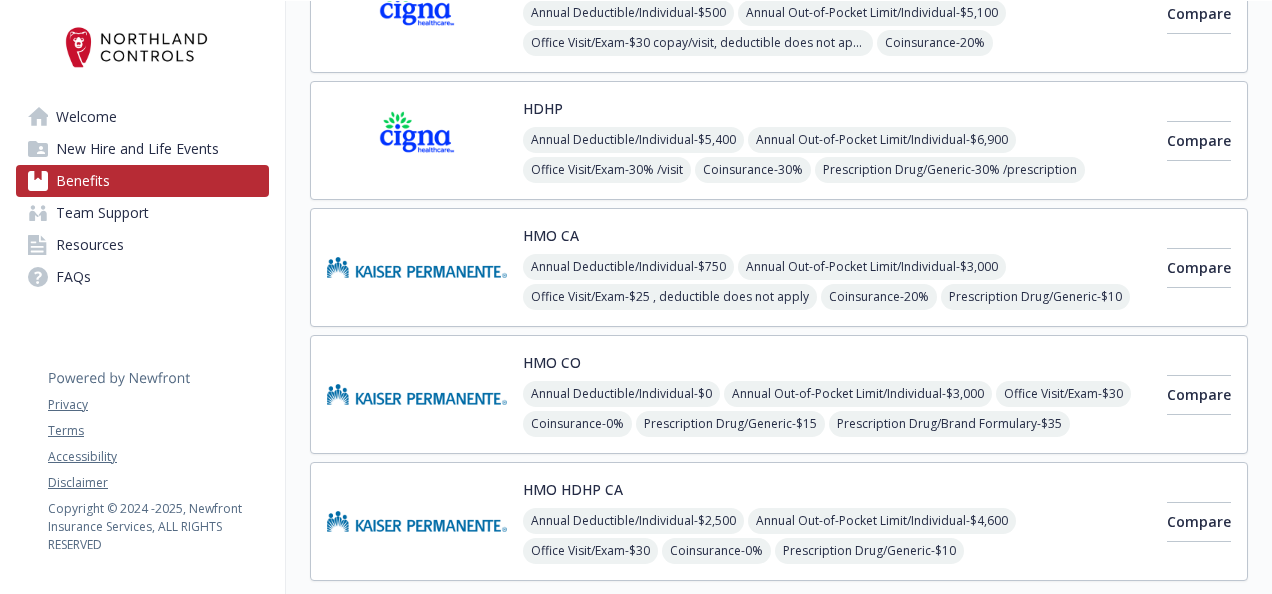 scroll, scrollTop: 404, scrollLeft: 0, axis: vertical 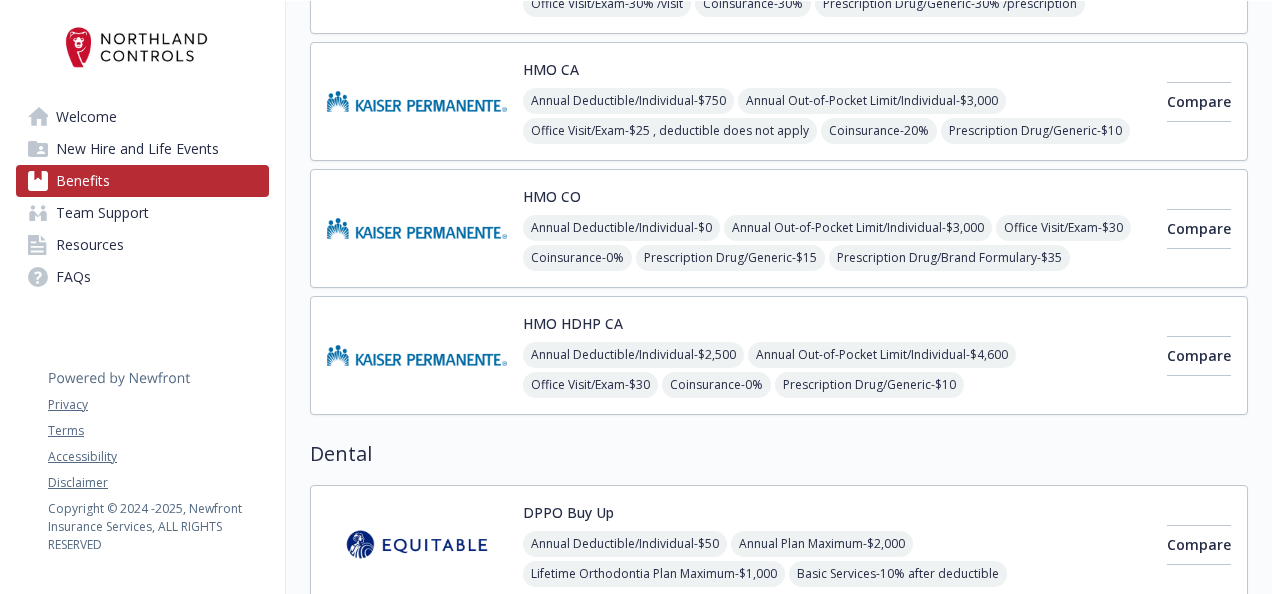 drag, startPoint x: 863, startPoint y: 434, endPoint x: 758, endPoint y: 443, distance: 105.38501 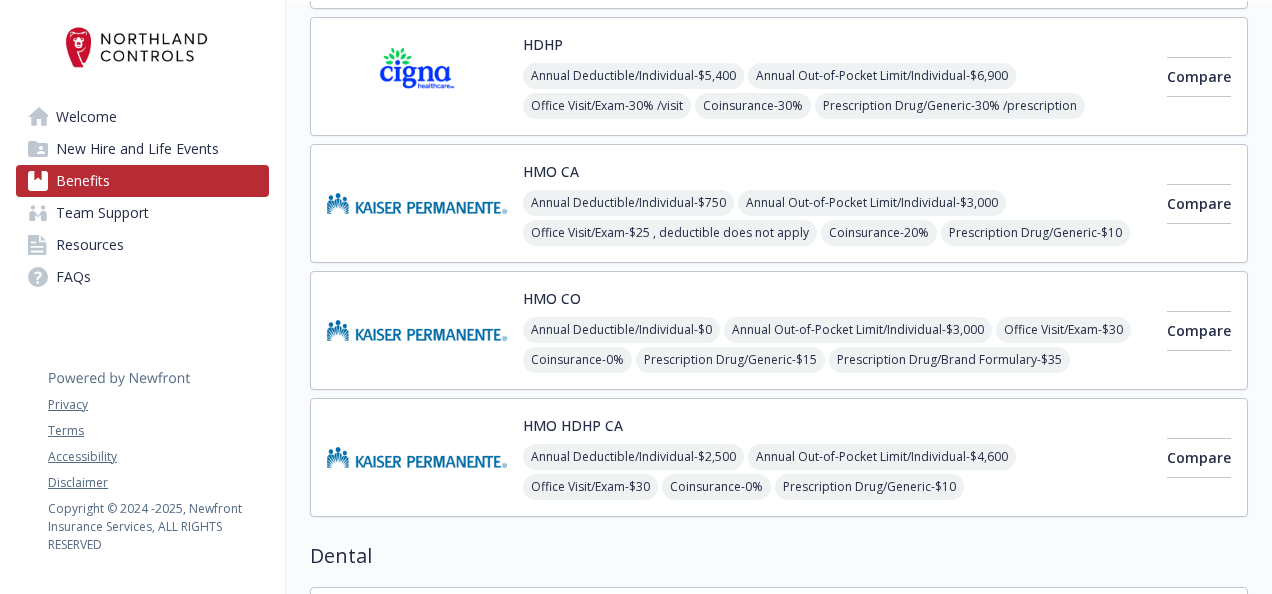 scroll, scrollTop: 463, scrollLeft: 0, axis: vertical 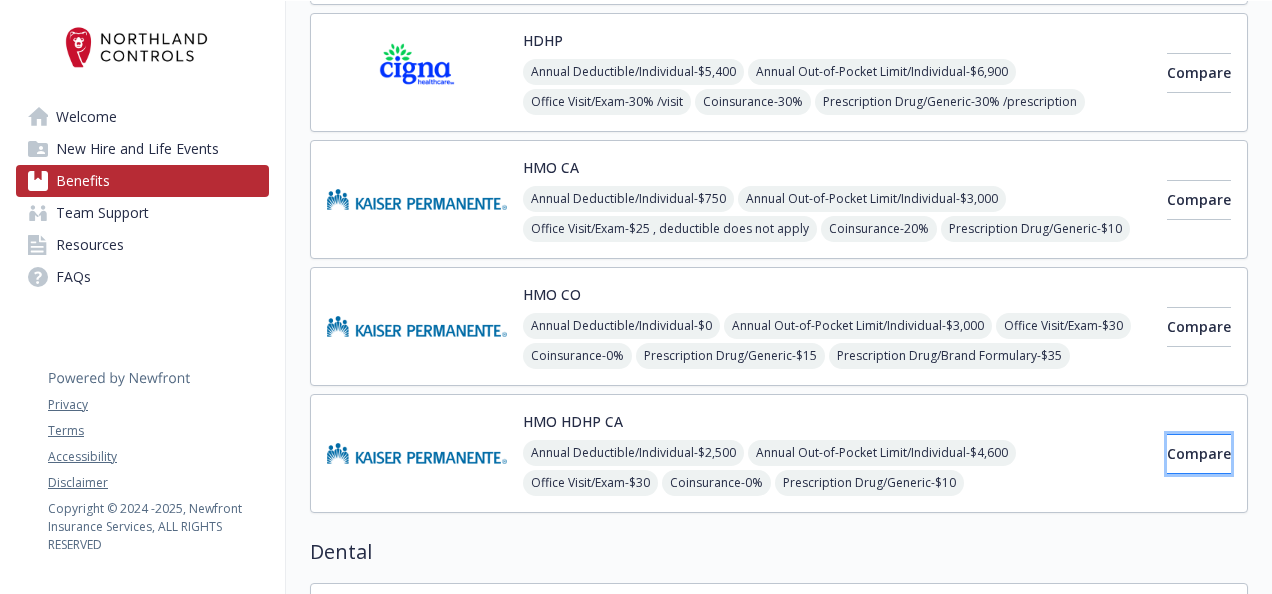 click on "Compare" at bounding box center [1199, 454] 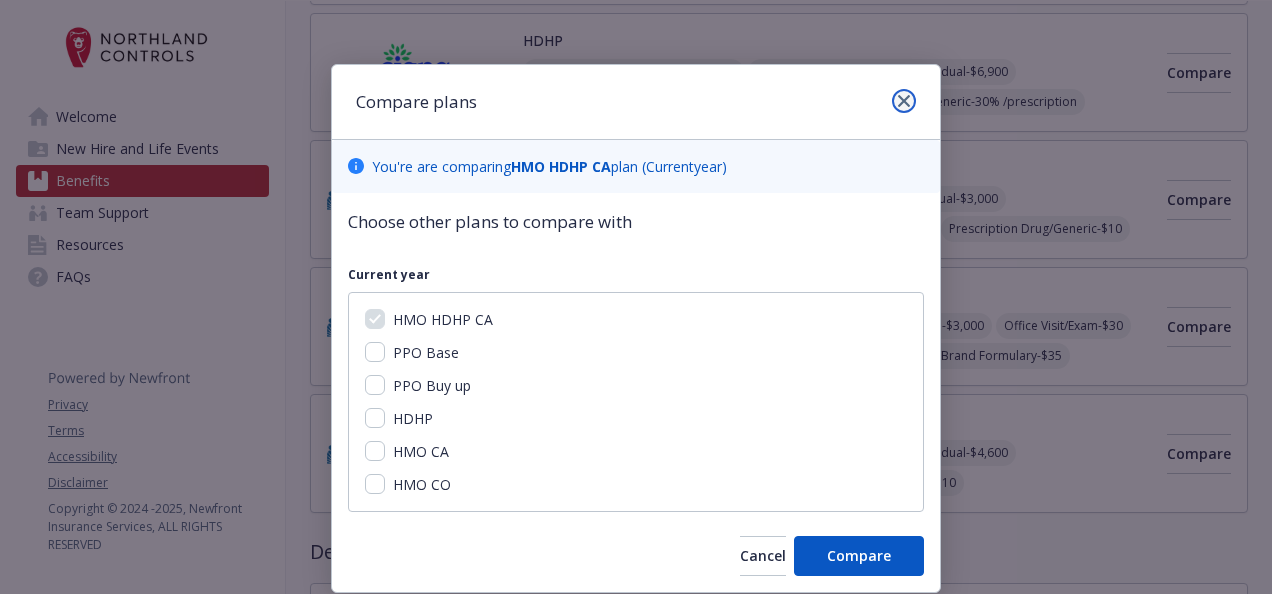 click at bounding box center (904, 101) 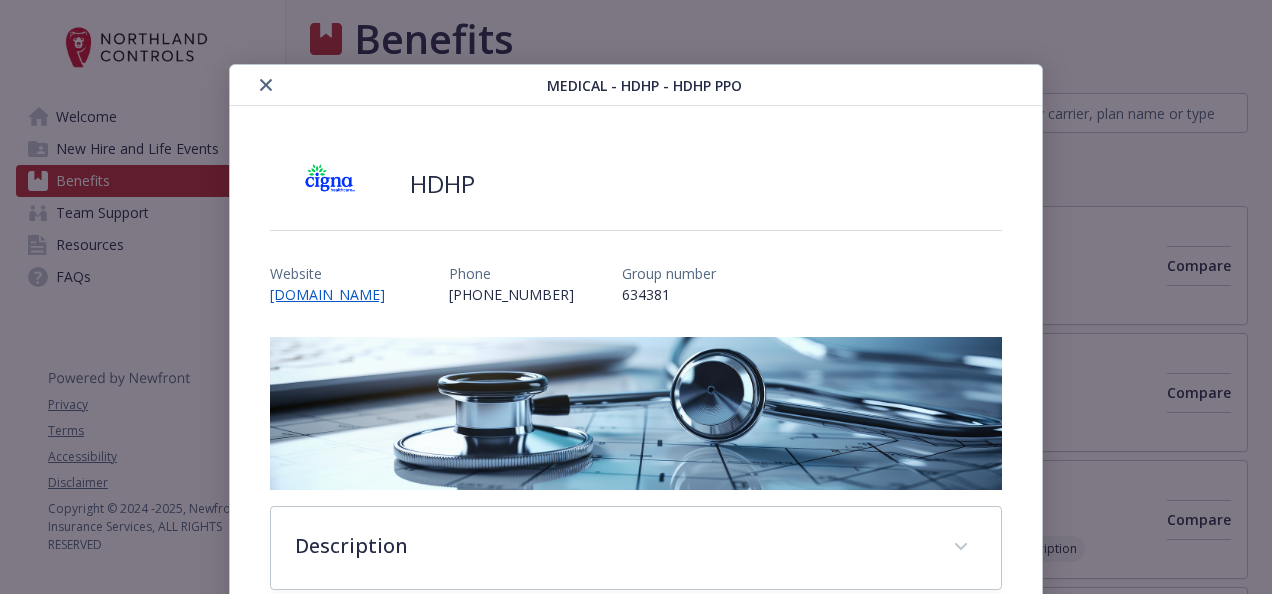 scroll, scrollTop: 463, scrollLeft: 0, axis: vertical 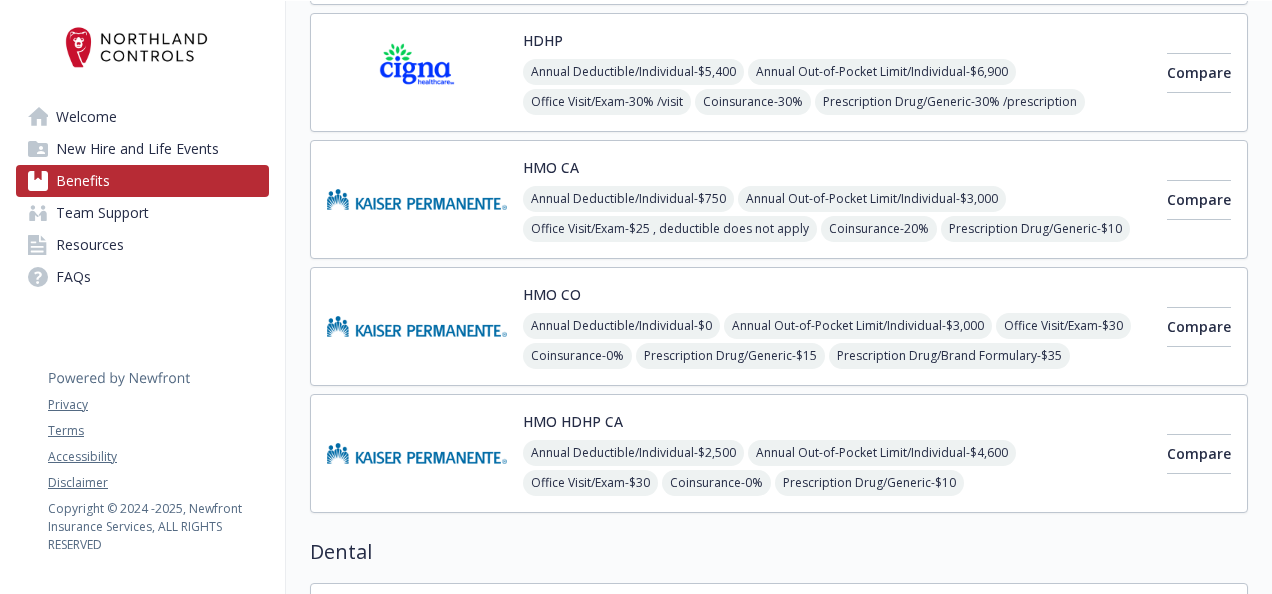 drag, startPoint x: 894, startPoint y: 94, endPoint x: 1091, endPoint y: 126, distance: 199.58206 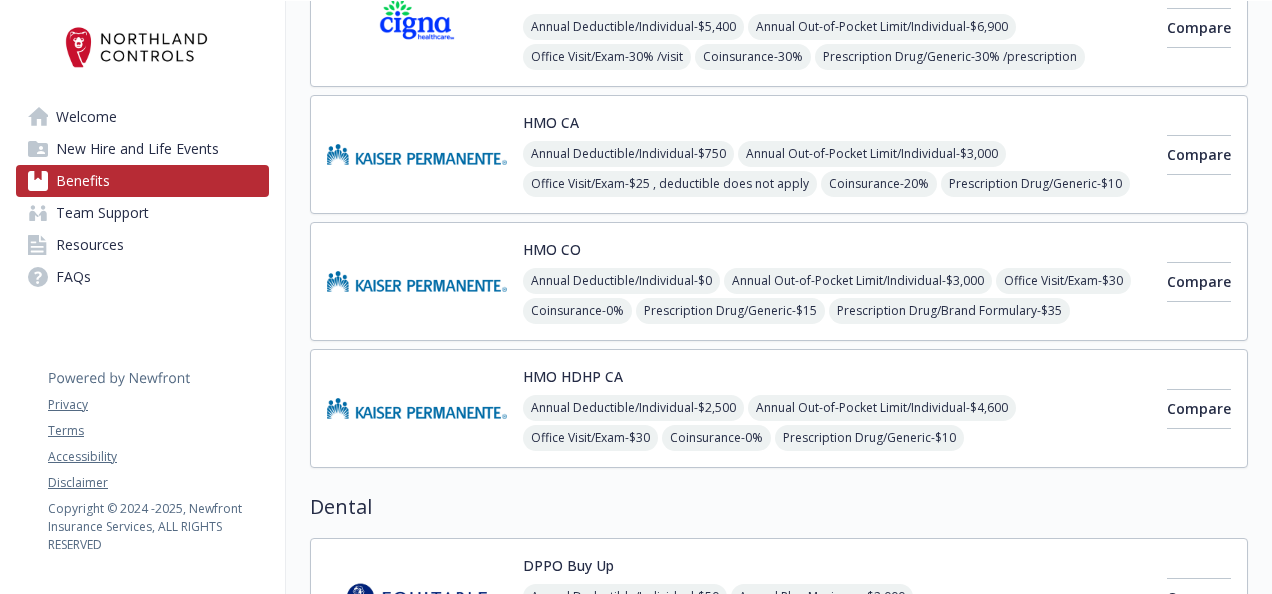 scroll, scrollTop: 510, scrollLeft: 13, axis: both 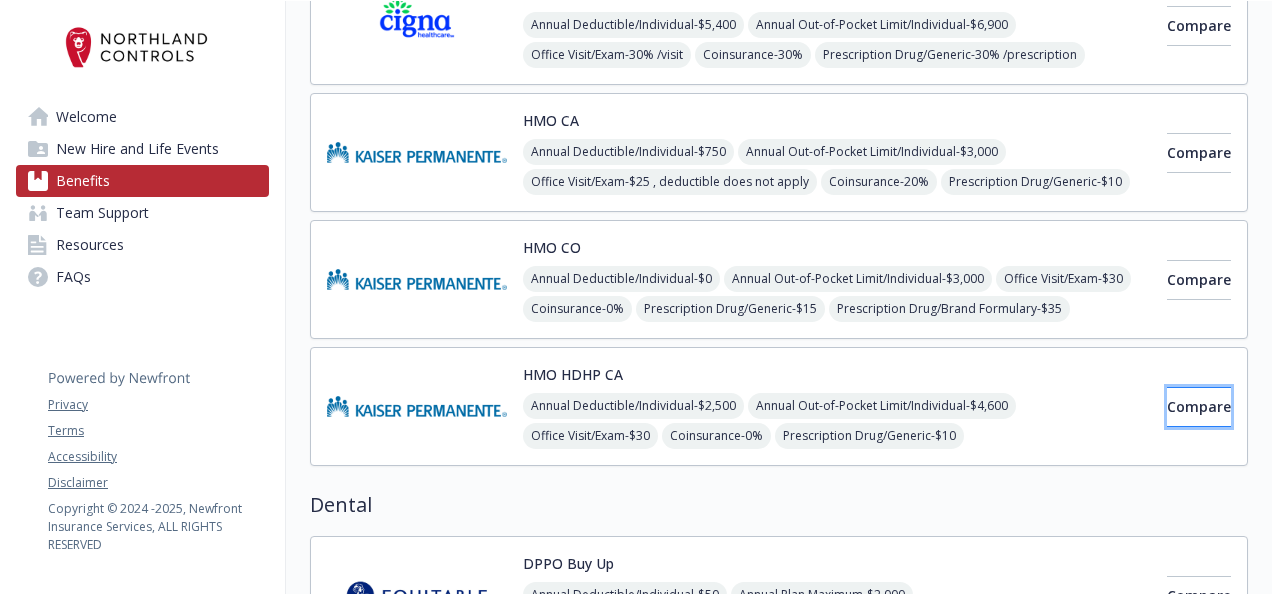 click on "Compare" at bounding box center [1199, 407] 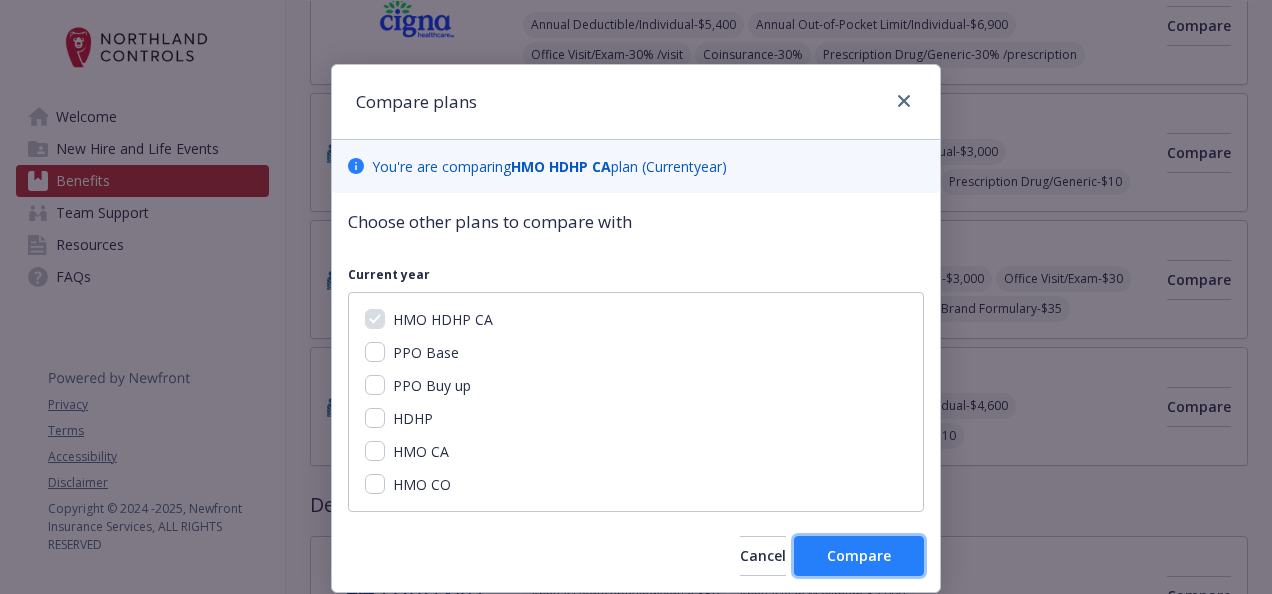 click on "Compare" at bounding box center [859, 555] 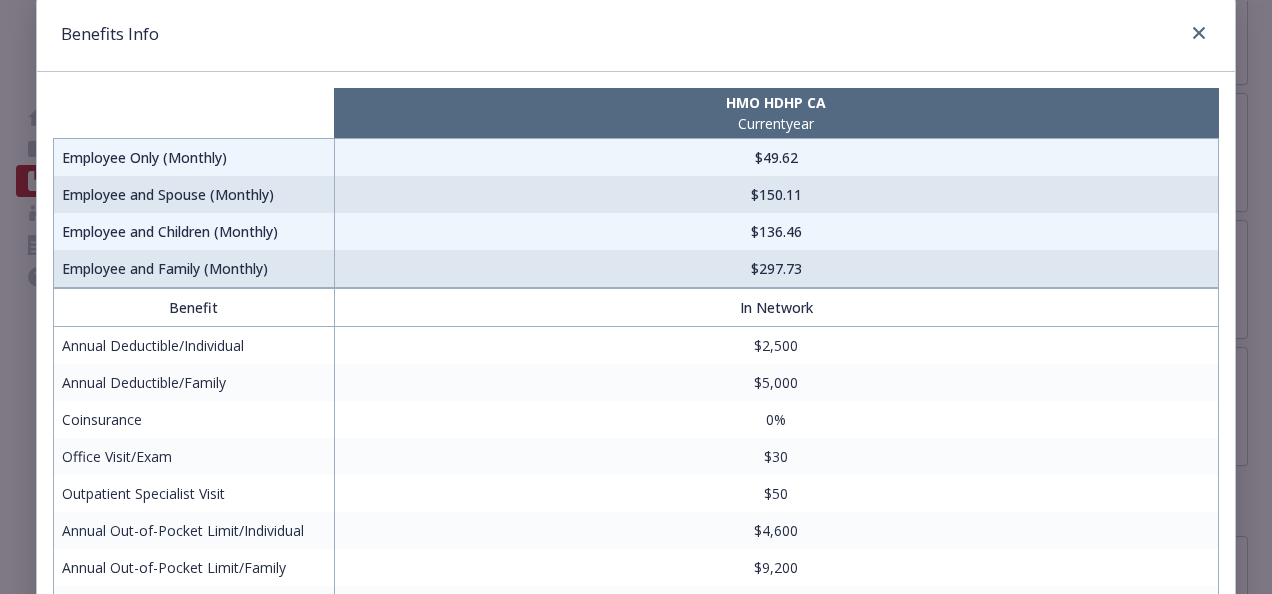 scroll, scrollTop: 0, scrollLeft: 0, axis: both 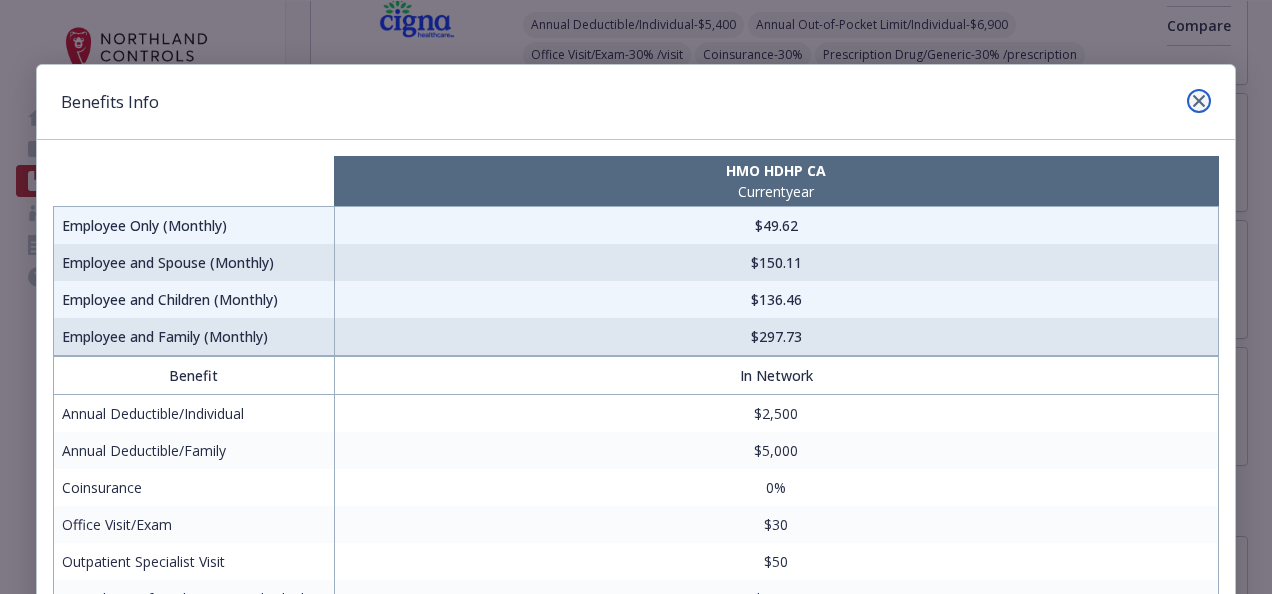 click 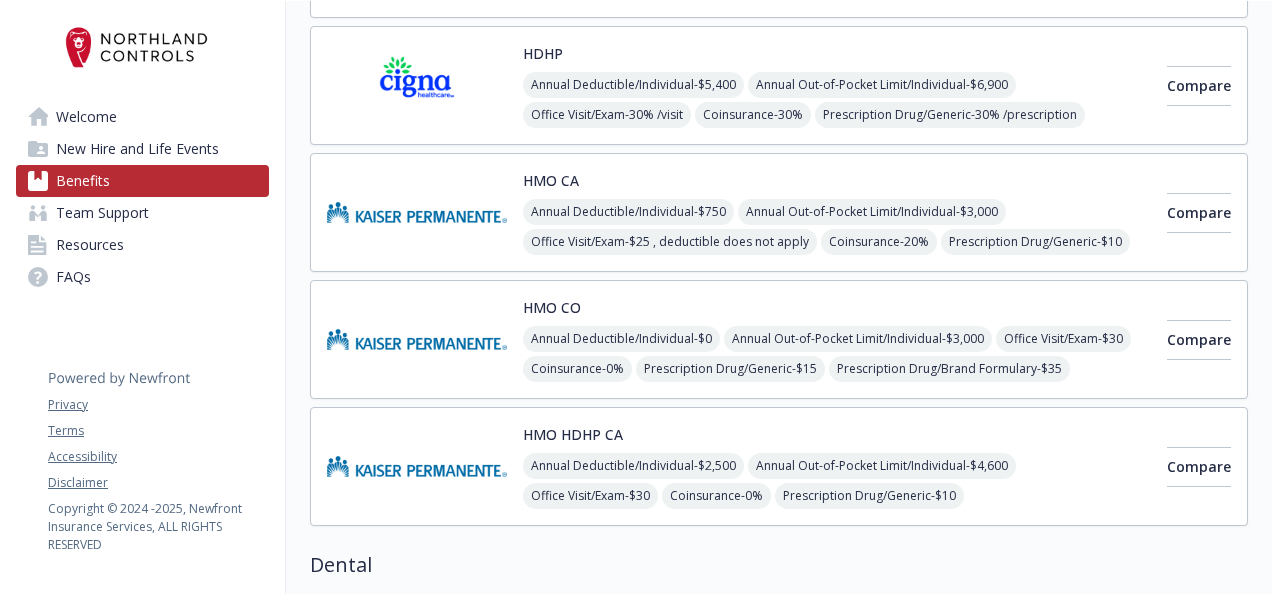 scroll, scrollTop: 473, scrollLeft: 15, axis: both 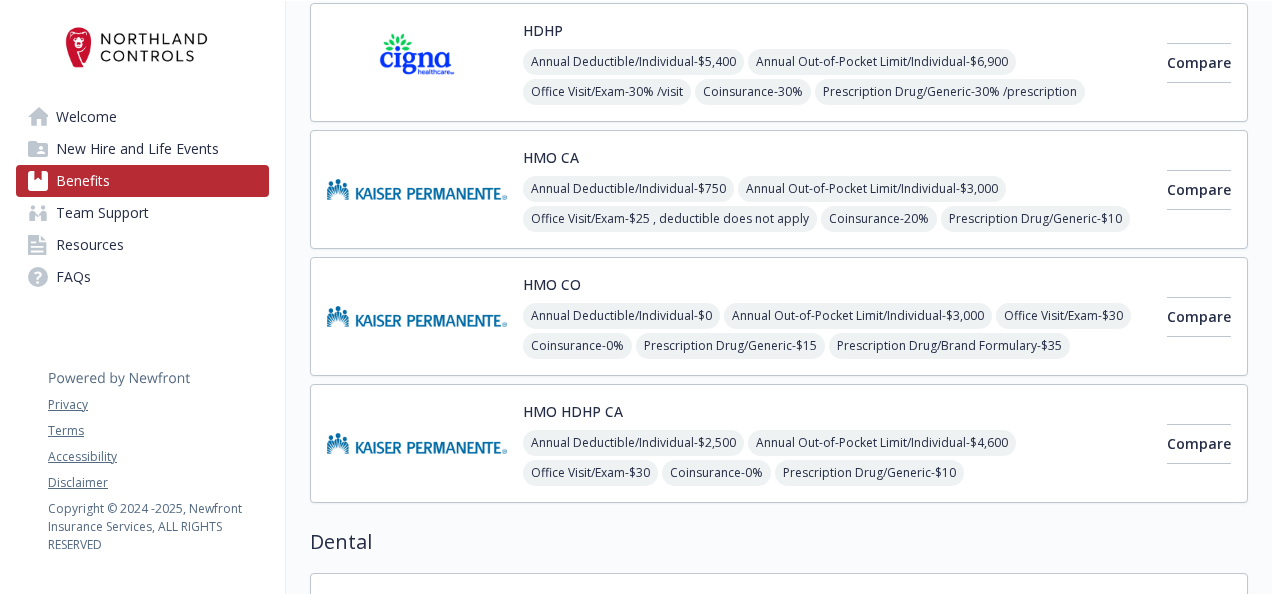 click on "HMO HDHP CA Annual Deductible/Individual  -  $2,500 Annual Out-of-Pocket Limit/Individual  -  $4,600 Office Visit/Exam  -  $30 Coinsurance  -  0% Prescription Drug/Generic  -  $10 Prescription Drug/Brand Formulary  -  $30 Prescription Drug/Brand Non-Formulary  -  $30 Prescription Drug/Specialty  -  20% up to $250" at bounding box center [837, 443] 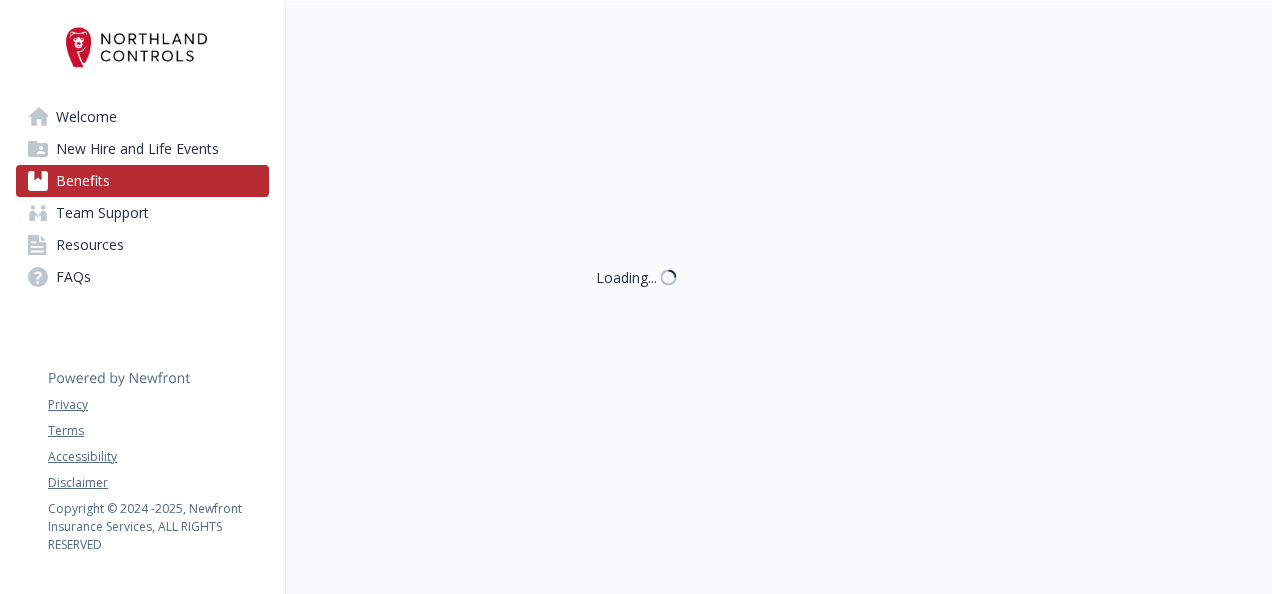 scroll, scrollTop: 473, scrollLeft: 15, axis: both 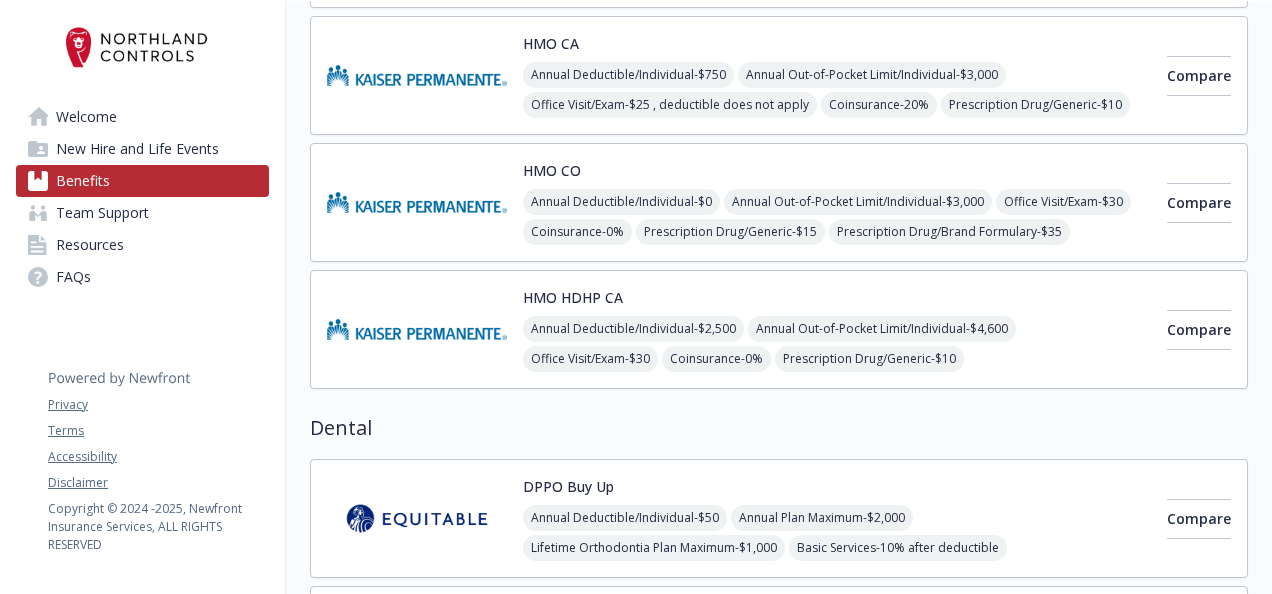 click on "HMO HDHP CA Annual Deductible/Individual  -  $2,500 Annual Out-of-Pocket Limit/Individual  -  $4,600 Office Visit/Exam  -  $30 Coinsurance  -  0% Prescription Drug/Generic  -  $10 Prescription Drug/Brand Formulary  -  $30 Prescription Drug/Brand Non-Formulary  -  $30 Prescription Drug/Specialty  -  20% up to $250 Compare" at bounding box center (779, 329) 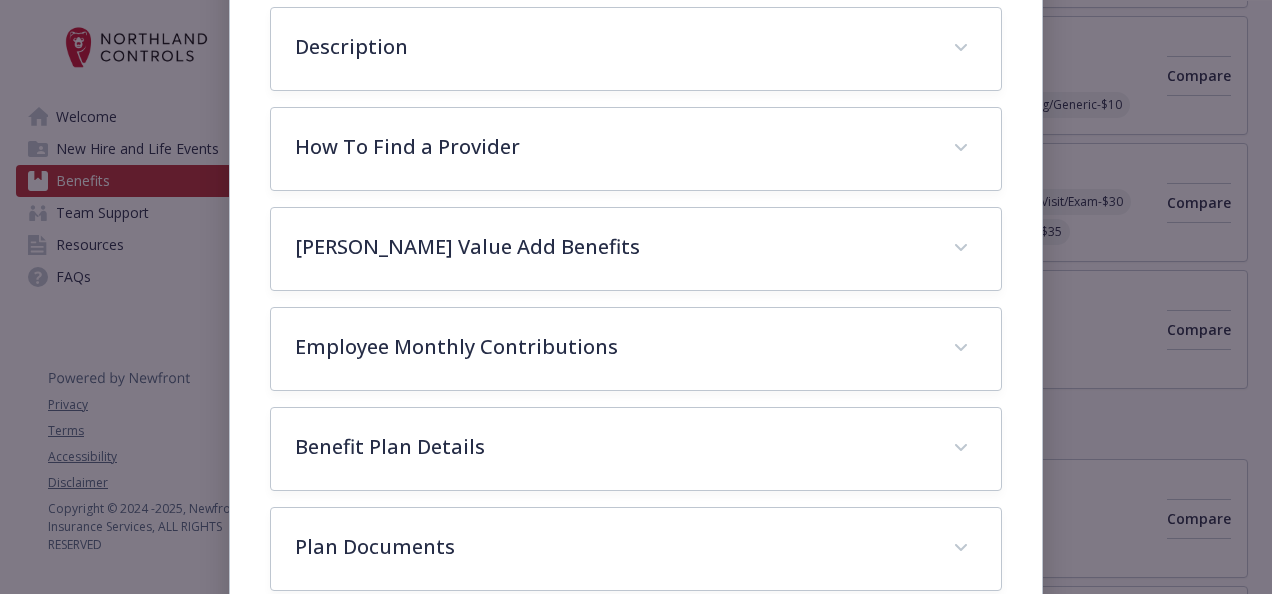 scroll, scrollTop: 500, scrollLeft: 0, axis: vertical 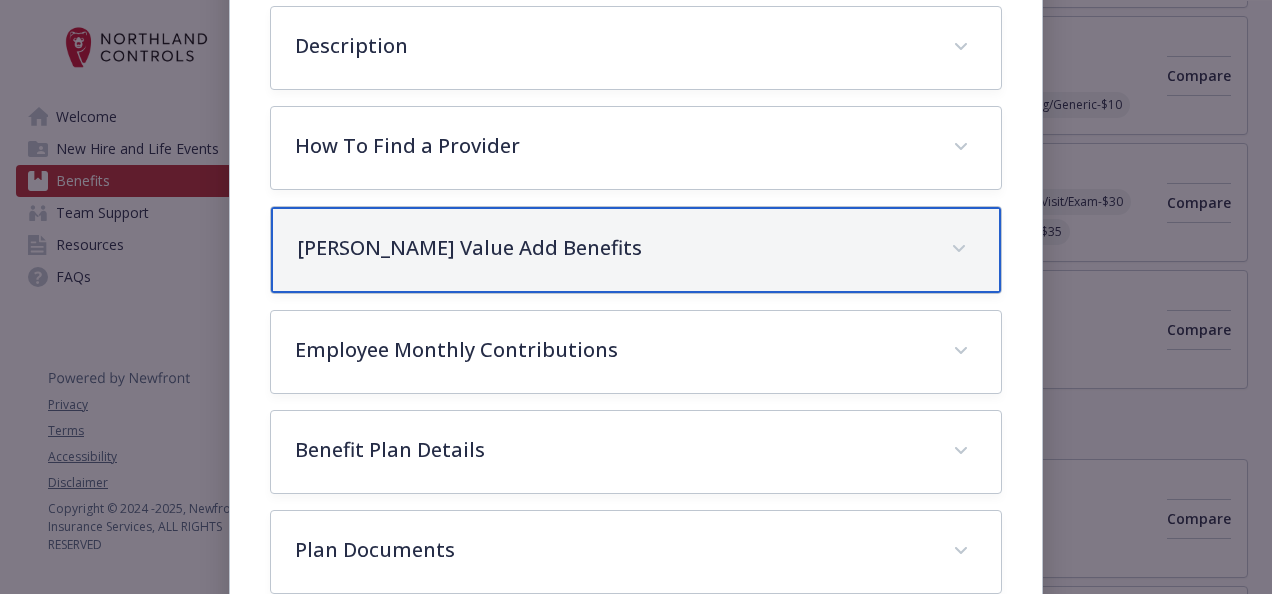 click on "[PERSON_NAME] Value Add Benefits" at bounding box center [612, 248] 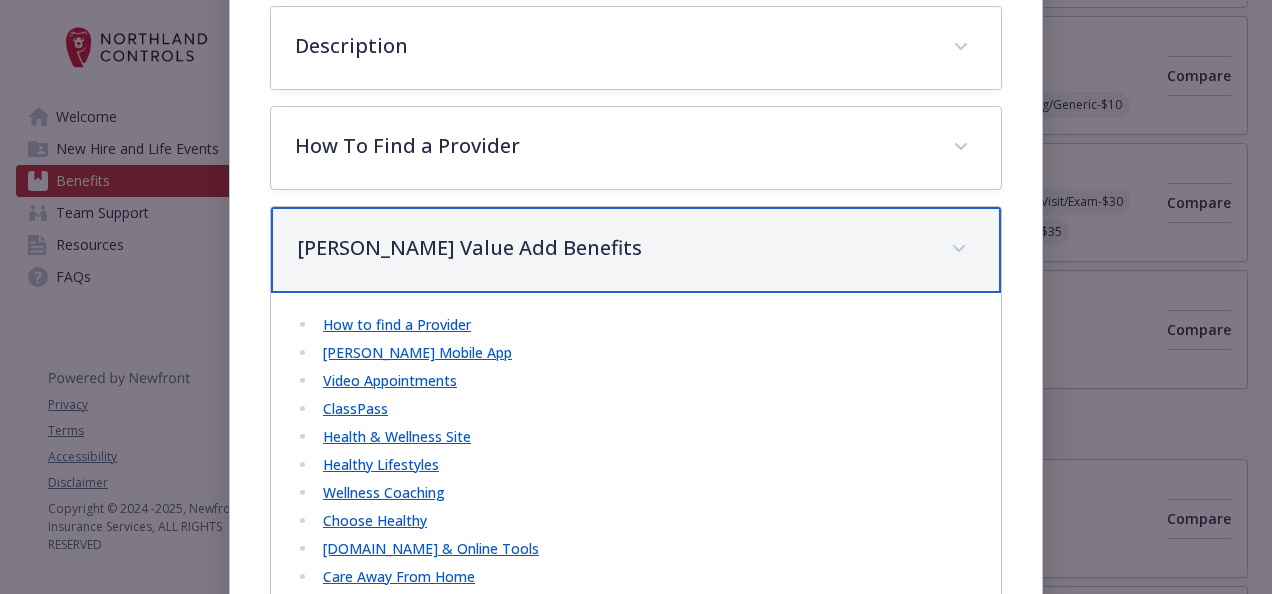 click on "[PERSON_NAME] Value Add Benefits" at bounding box center [636, 250] 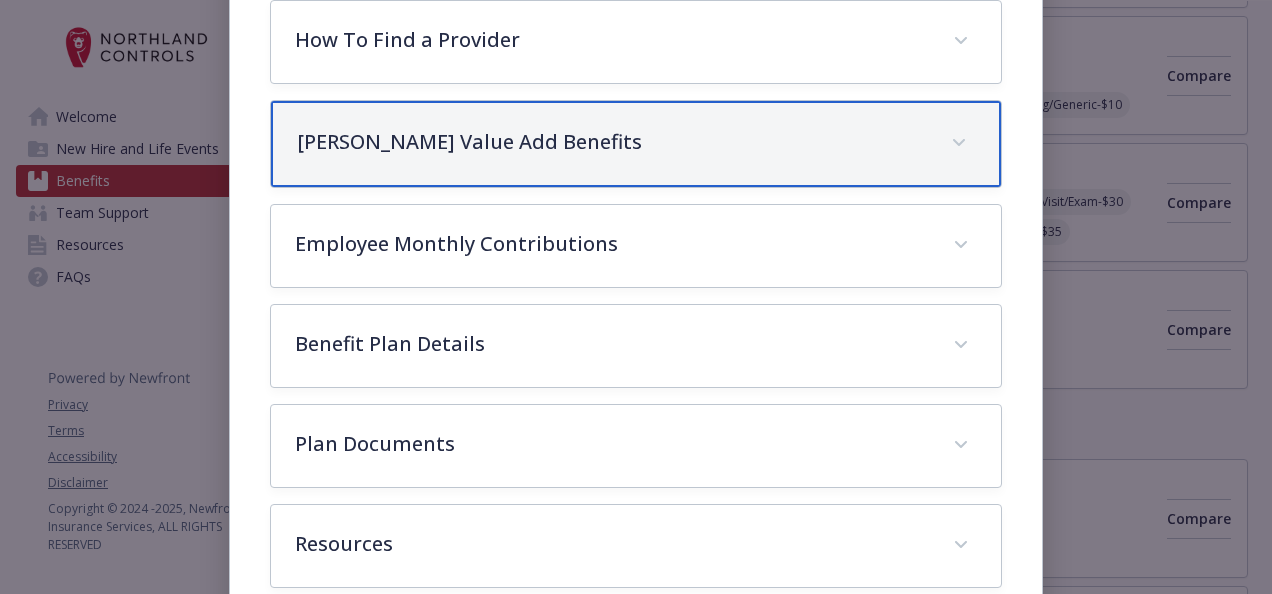 scroll, scrollTop: 640, scrollLeft: 0, axis: vertical 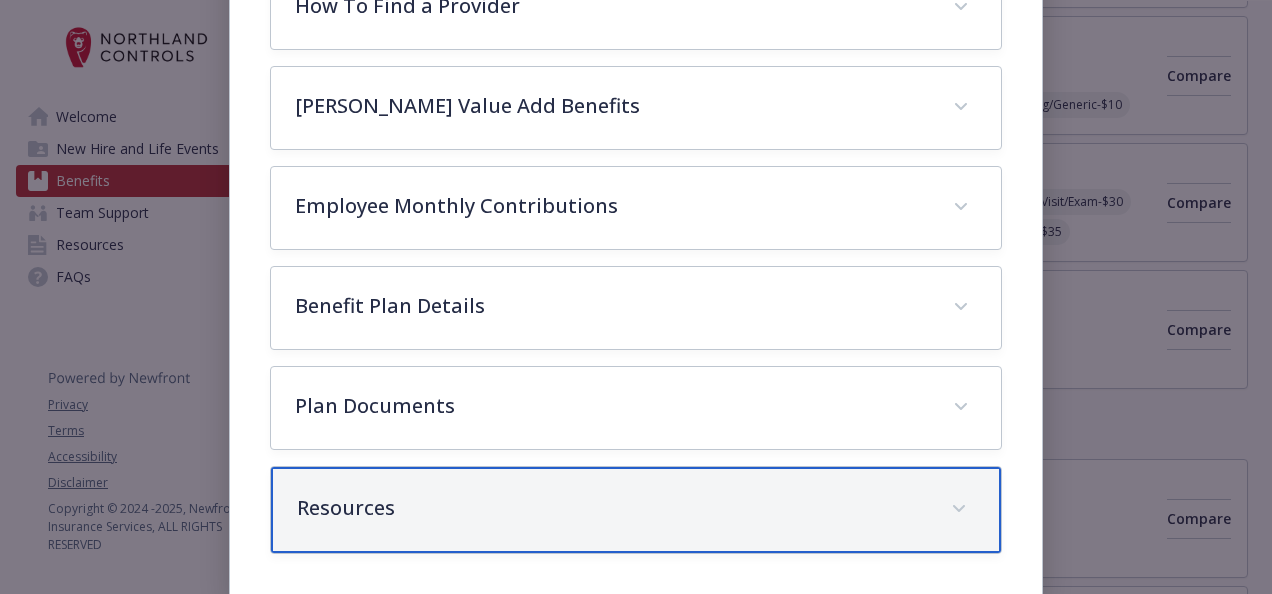 click on "Resources" at bounding box center (612, 508) 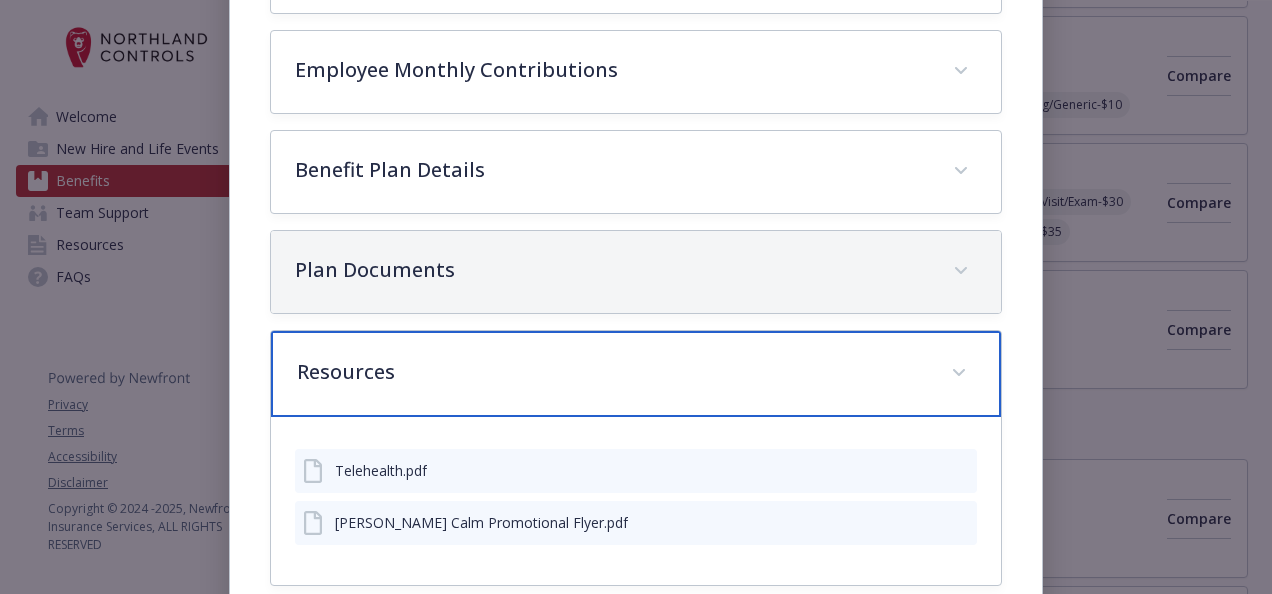 scroll, scrollTop: 808, scrollLeft: 0, axis: vertical 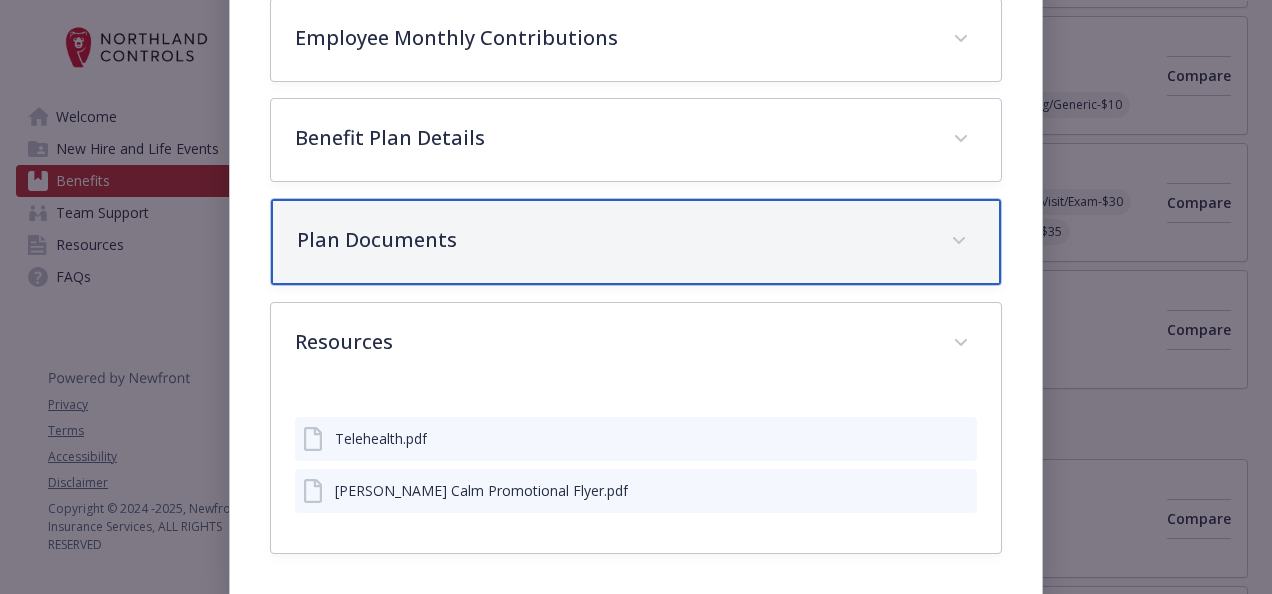 click on "Plan Documents" at bounding box center (636, 242) 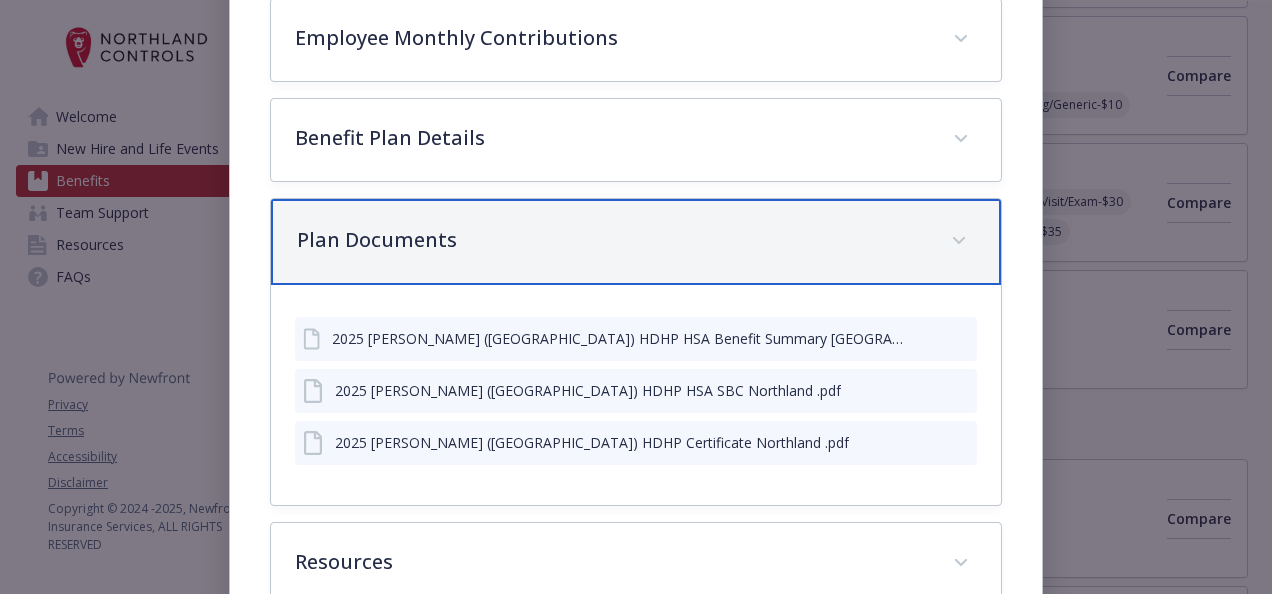 click on "Plan Documents" at bounding box center (636, 242) 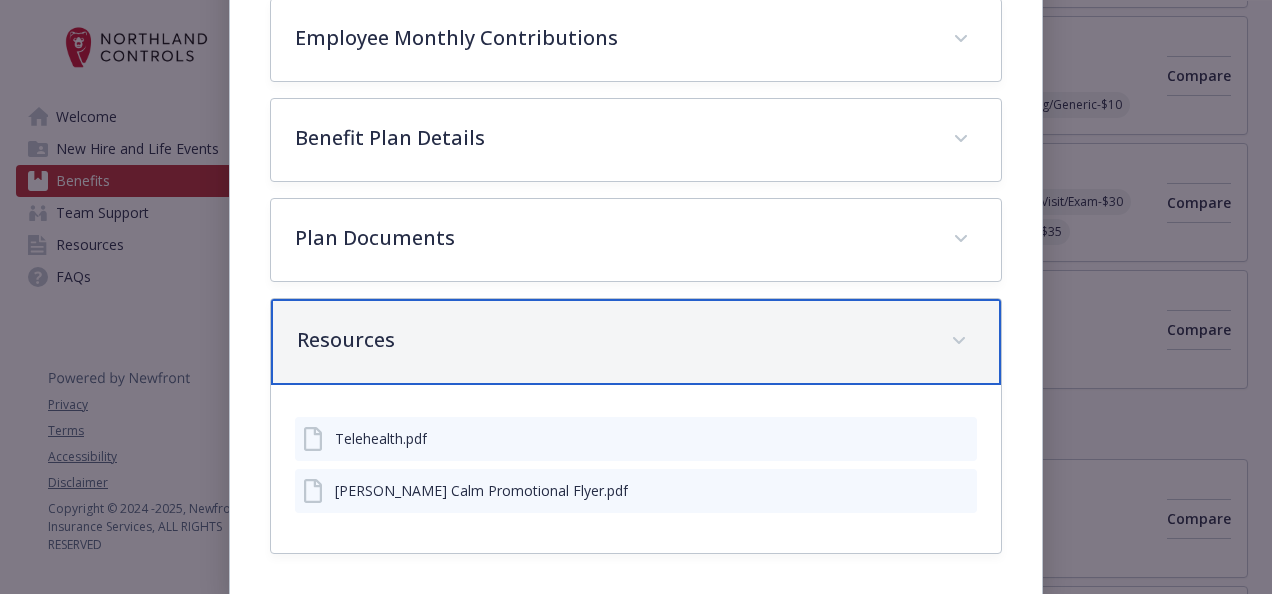 click on "Resources" at bounding box center (612, 340) 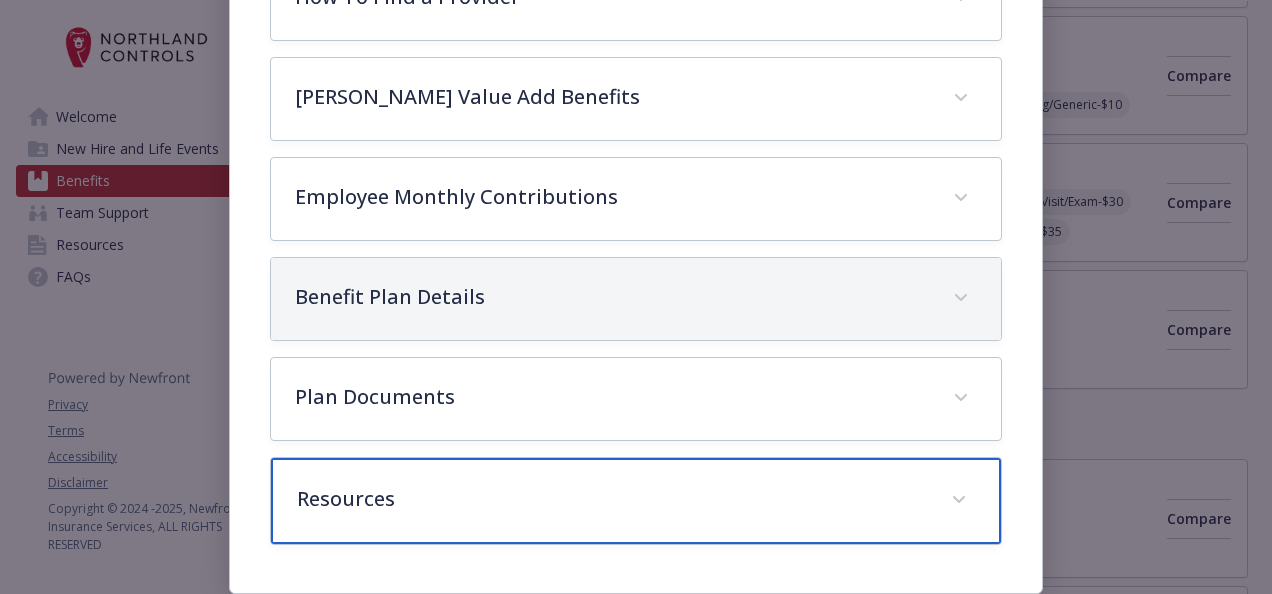 scroll, scrollTop: 640, scrollLeft: 0, axis: vertical 